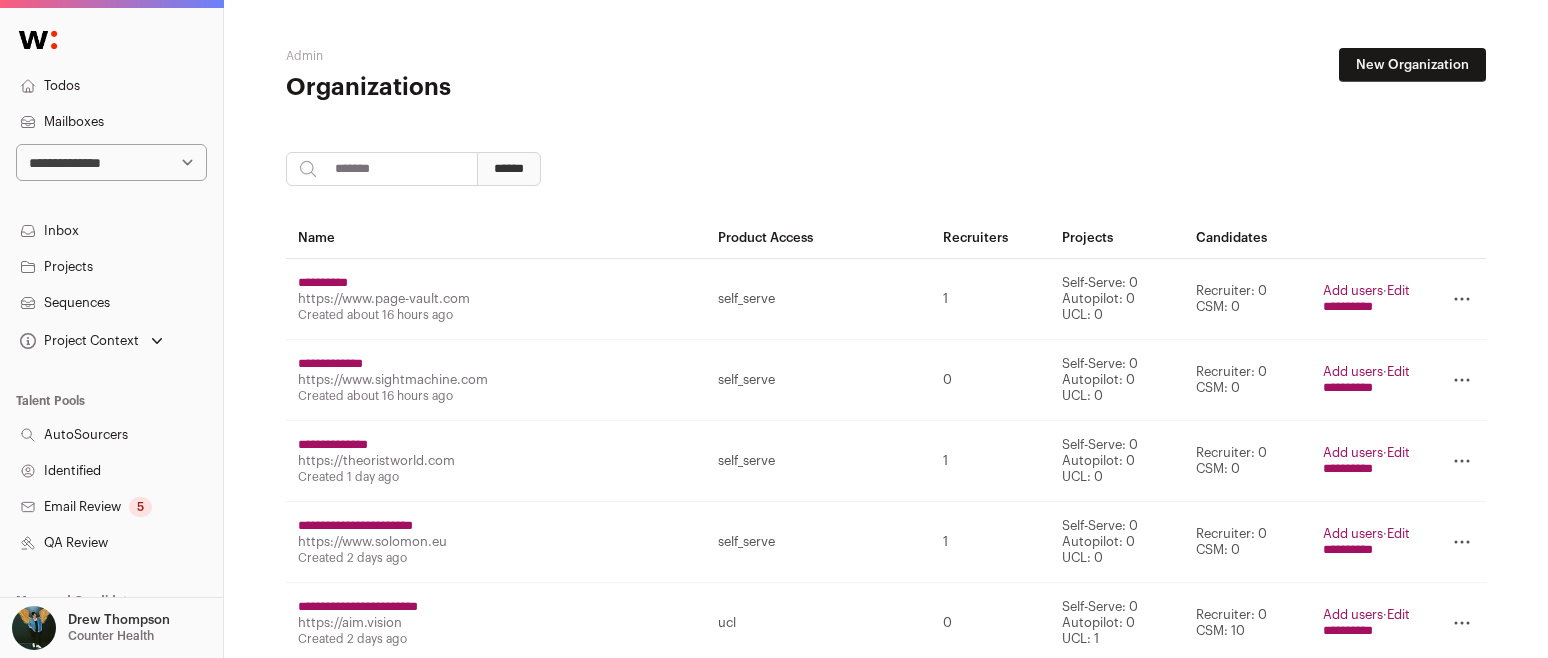 scroll, scrollTop: 0, scrollLeft: 0, axis: both 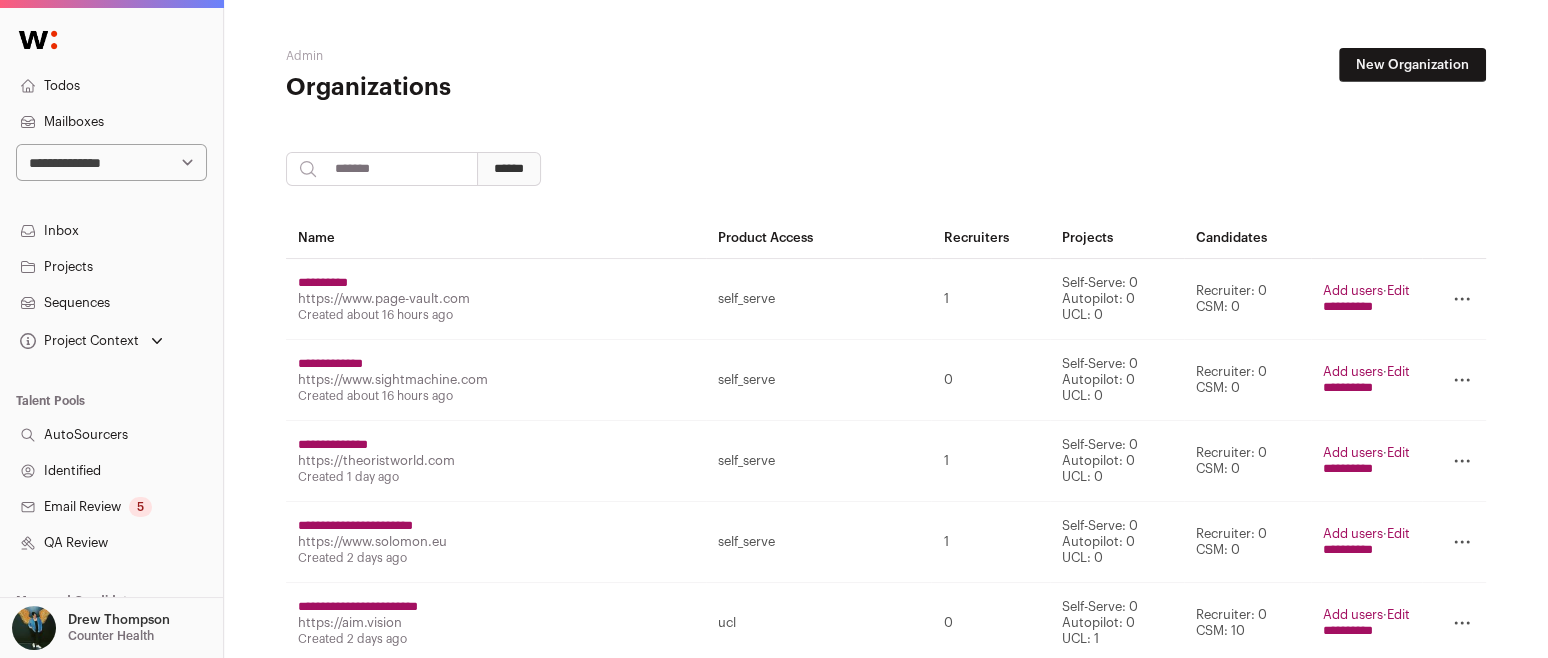 click on "**********" at bounding box center [111, 162] 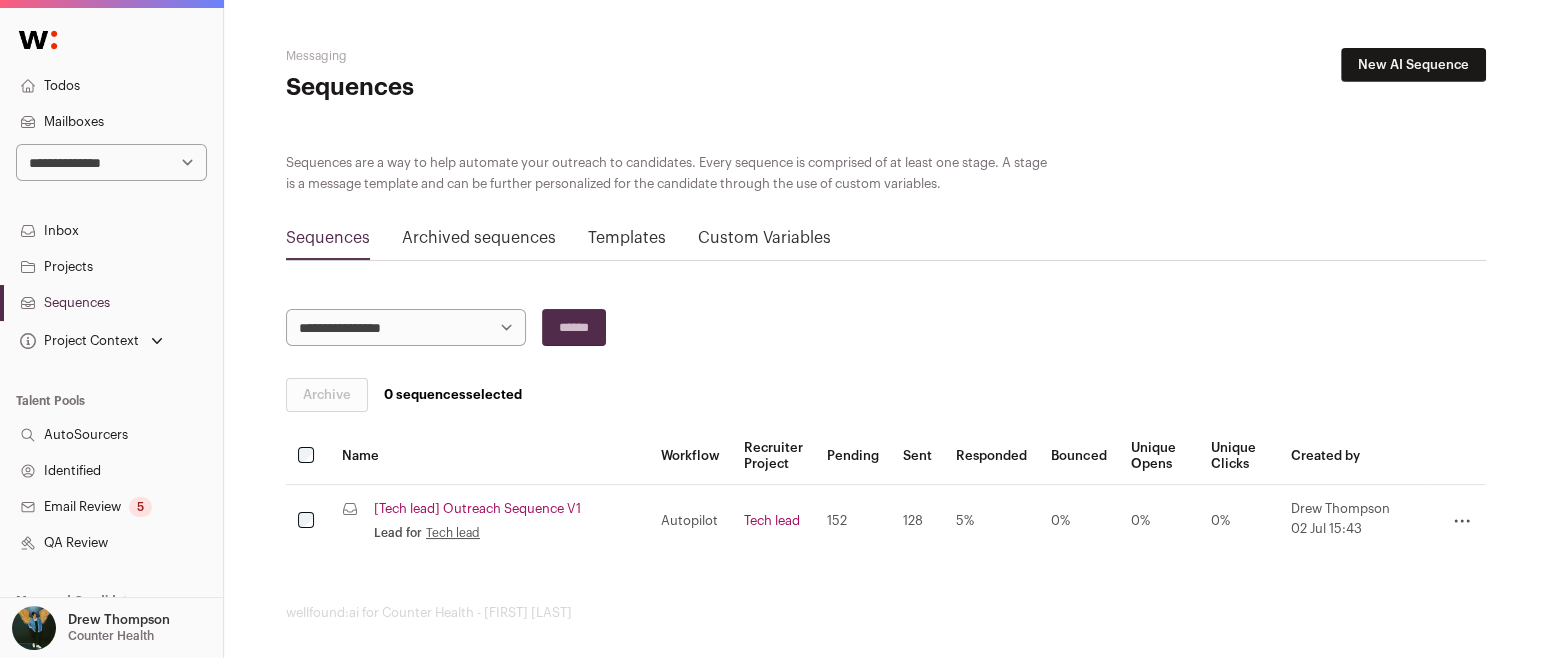 scroll, scrollTop: 9, scrollLeft: 0, axis: vertical 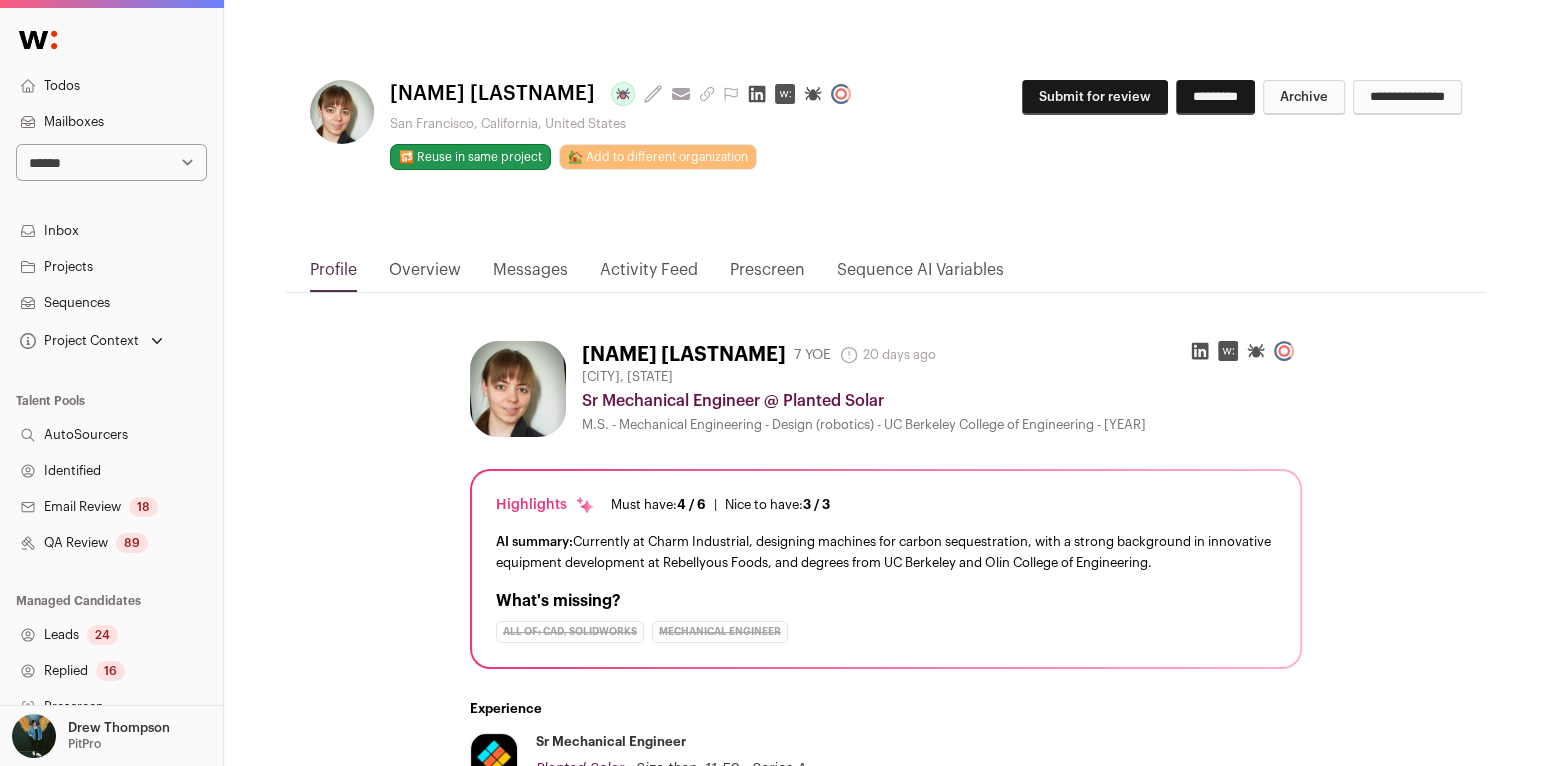 click on "Submit for review" at bounding box center (1095, 97) 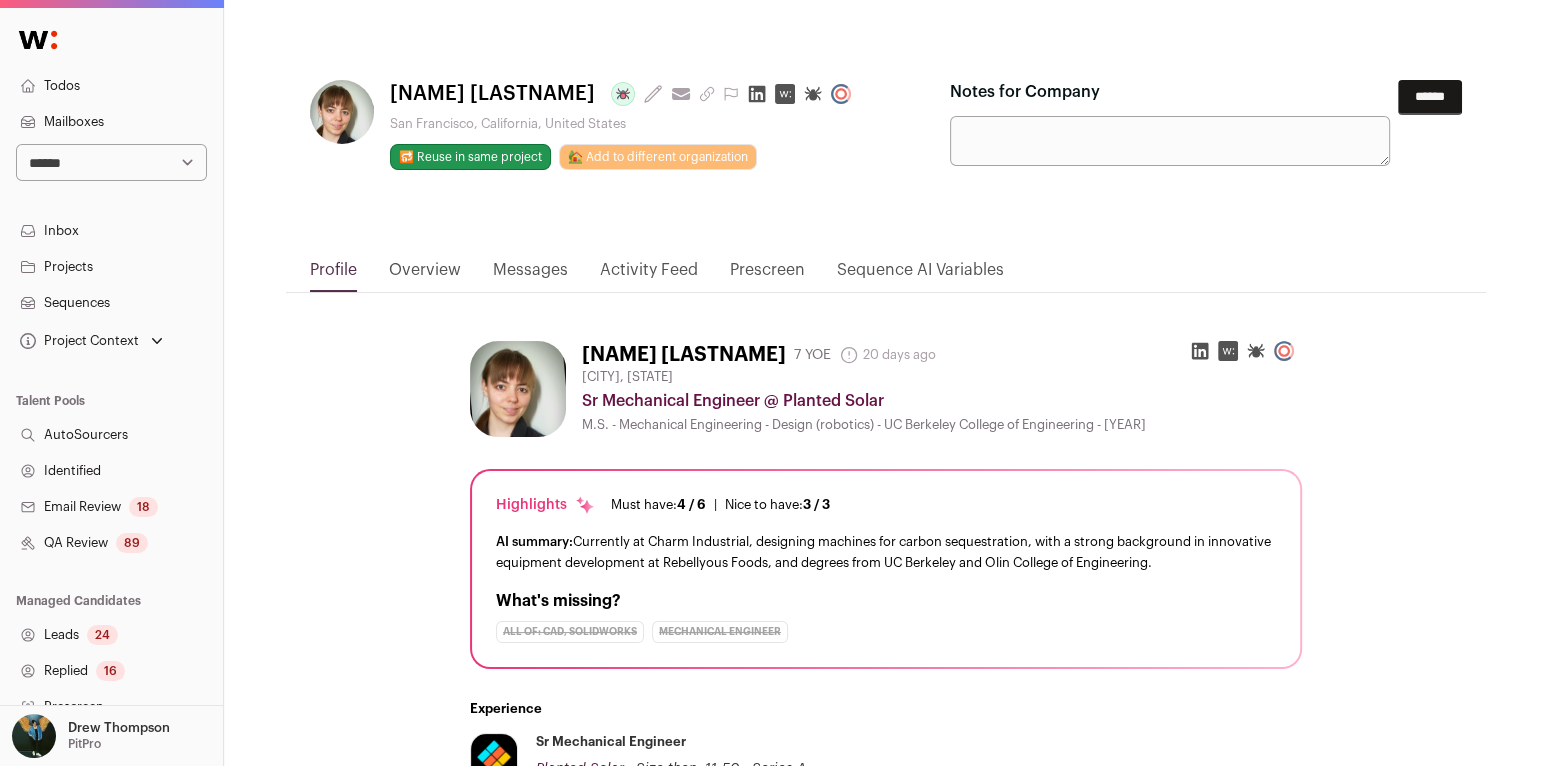 click on "******" at bounding box center [1430, 97] 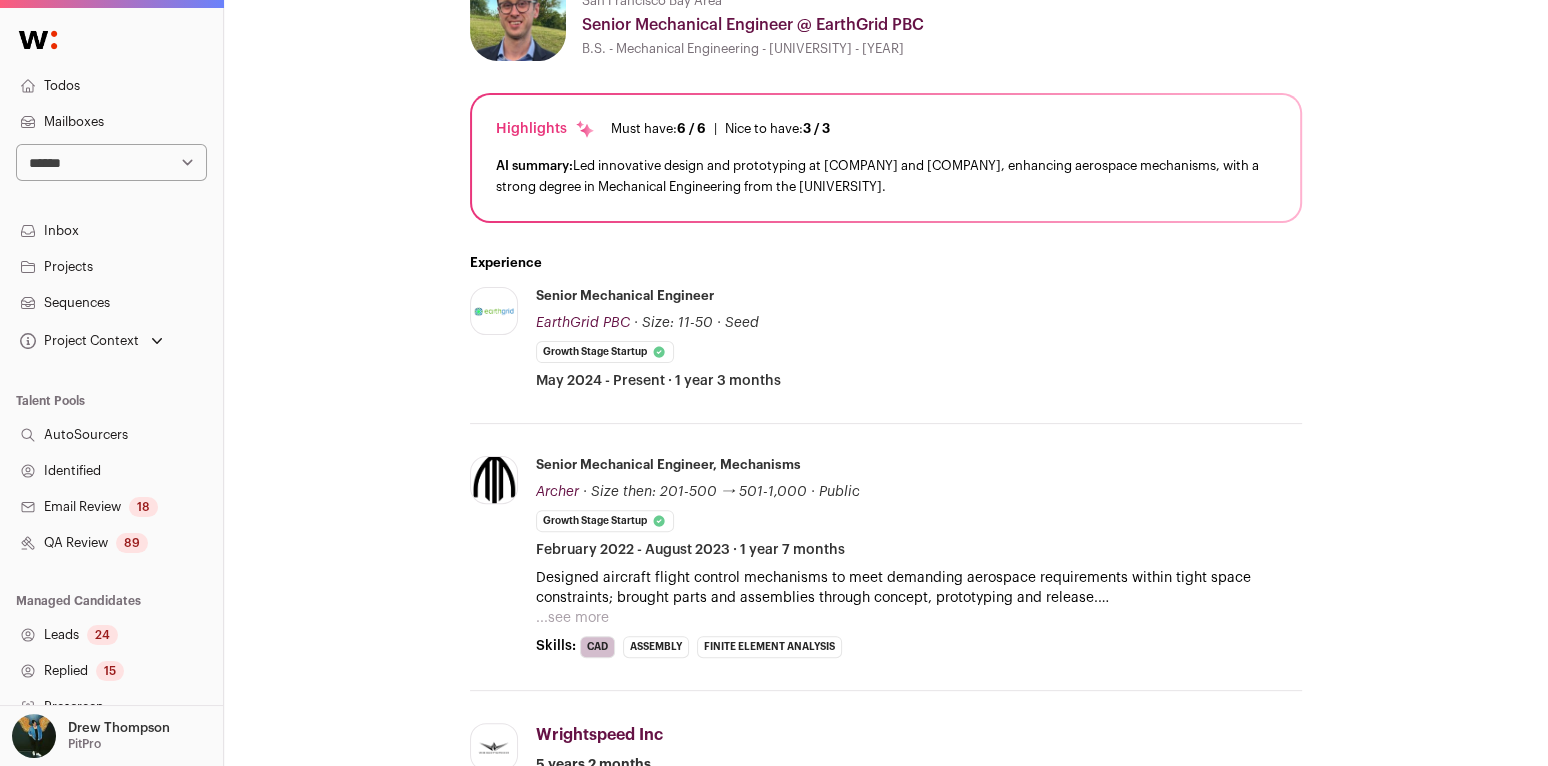scroll, scrollTop: 0, scrollLeft: 0, axis: both 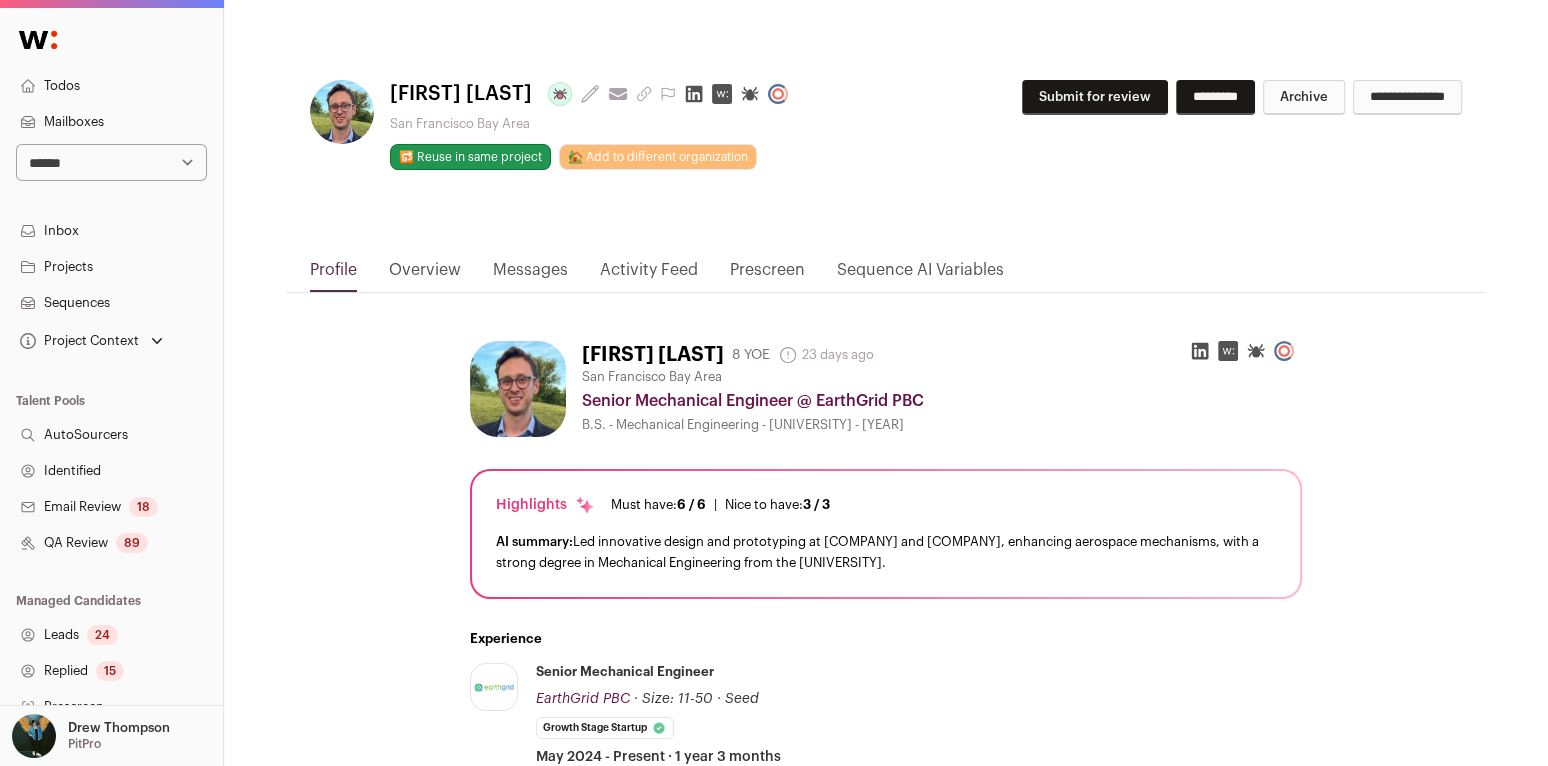 click on "Submit for review" at bounding box center [1095, 97] 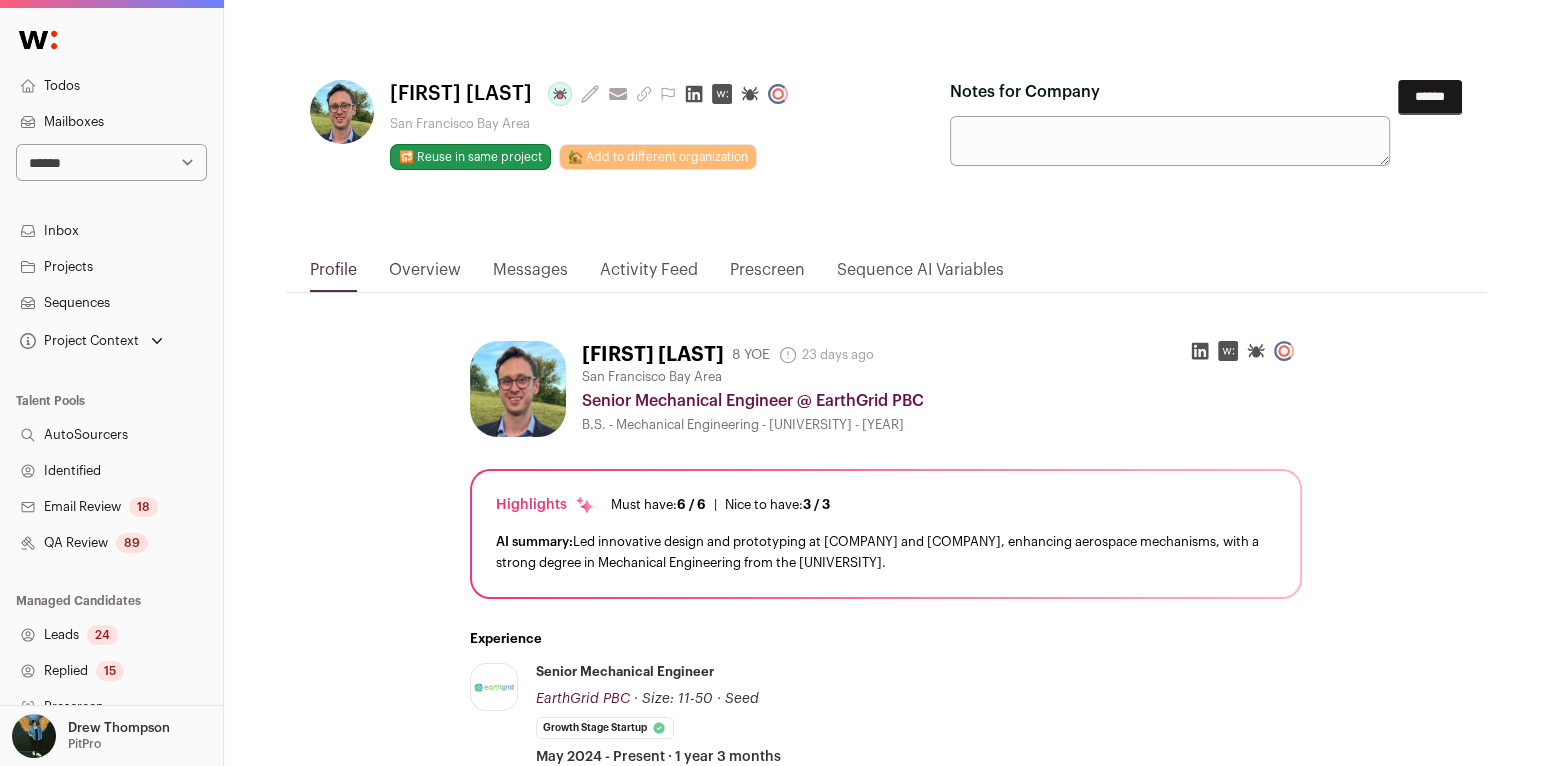 click on "******" at bounding box center (1430, 97) 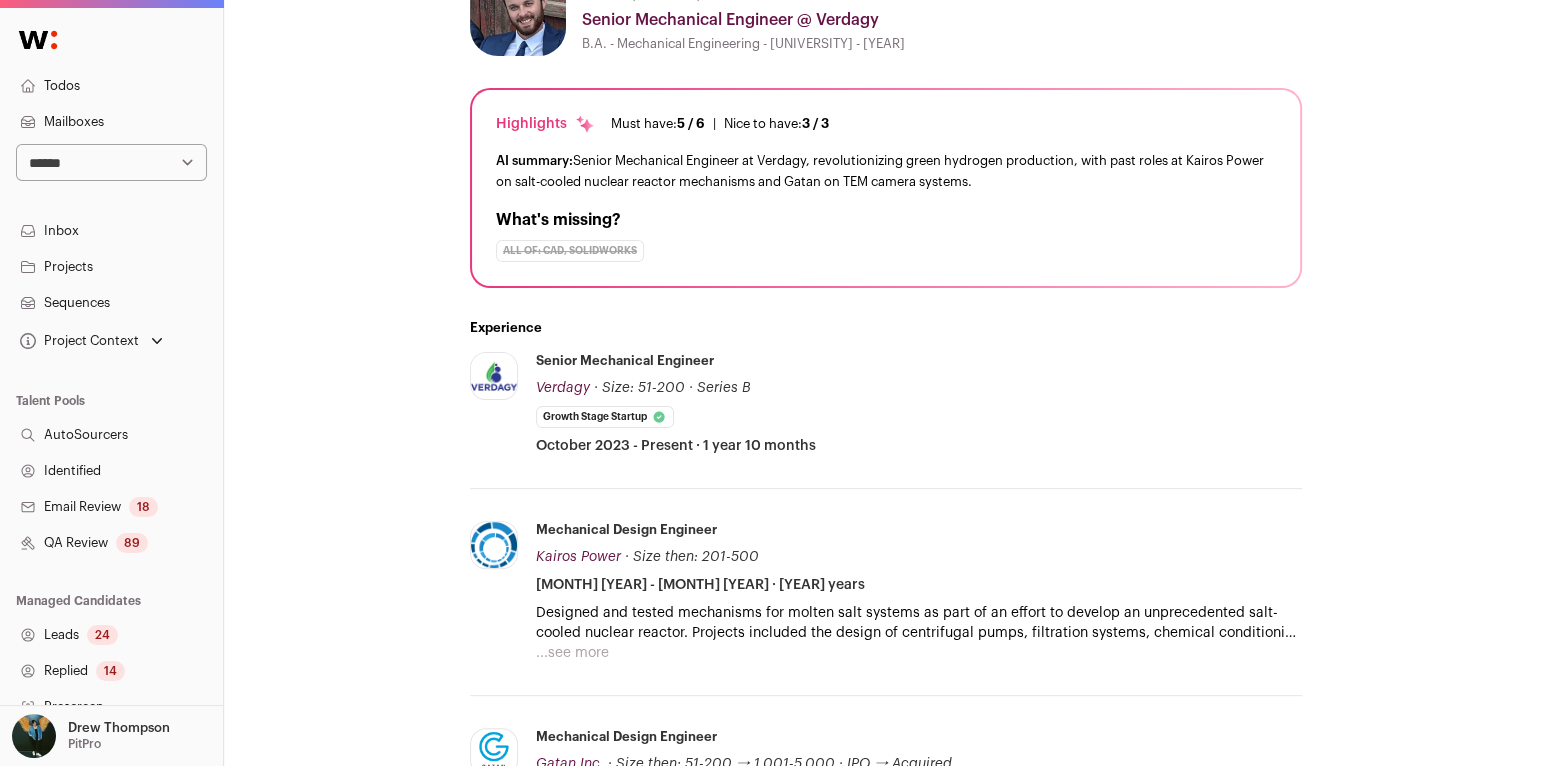 scroll, scrollTop: 0, scrollLeft: 0, axis: both 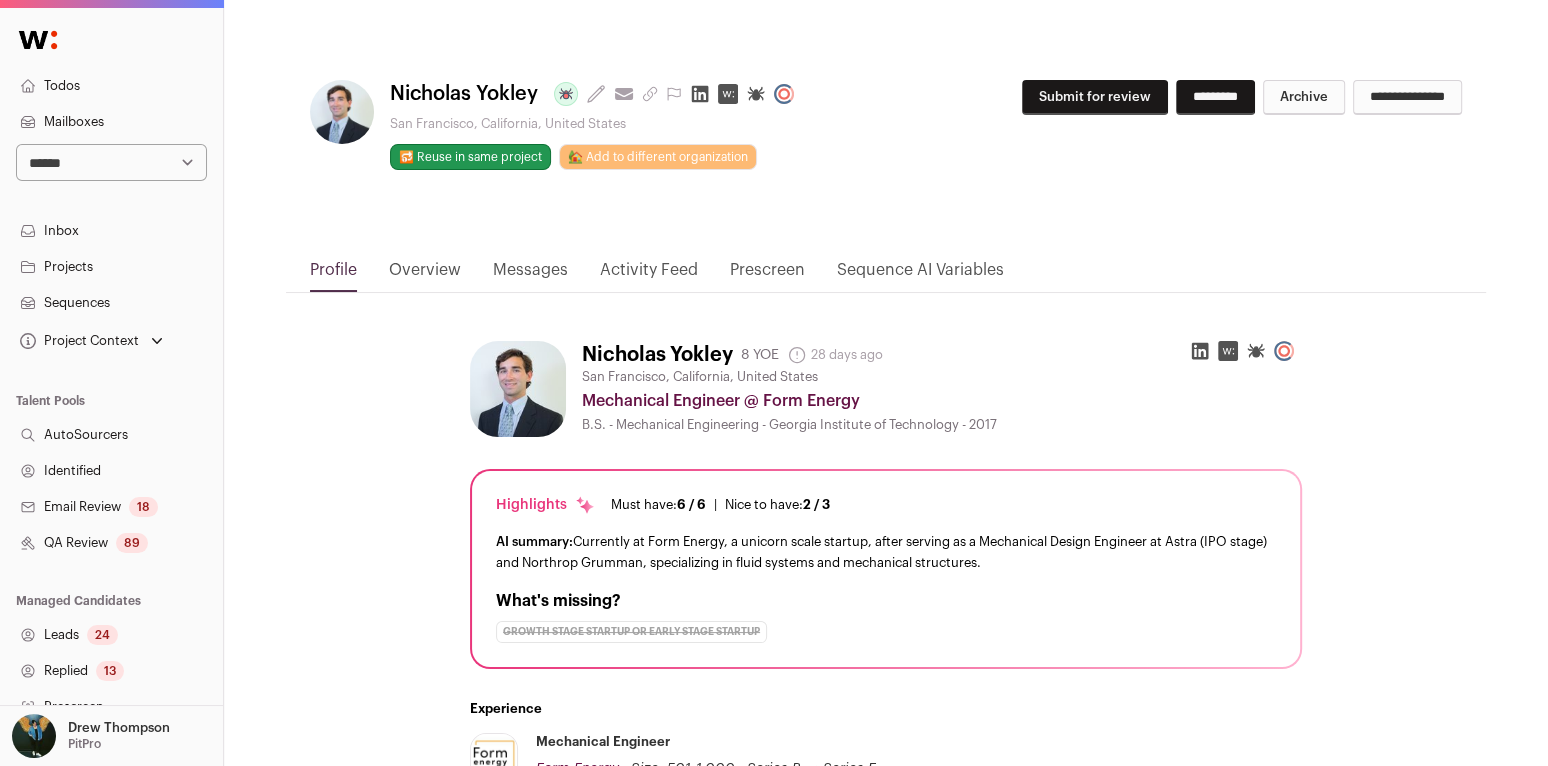 click on "Submit for review" at bounding box center [1095, 97] 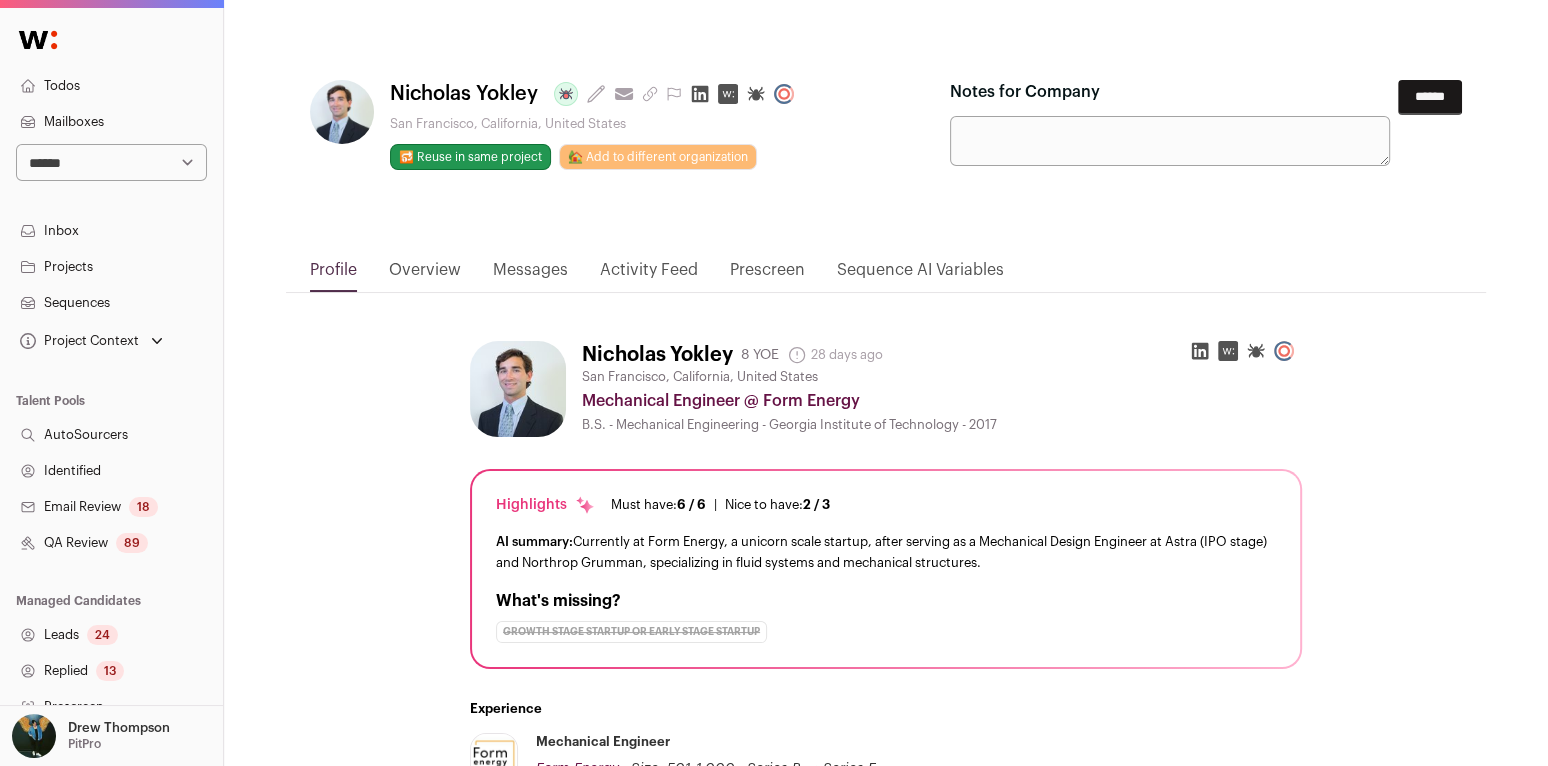 click on "******" at bounding box center [1430, 97] 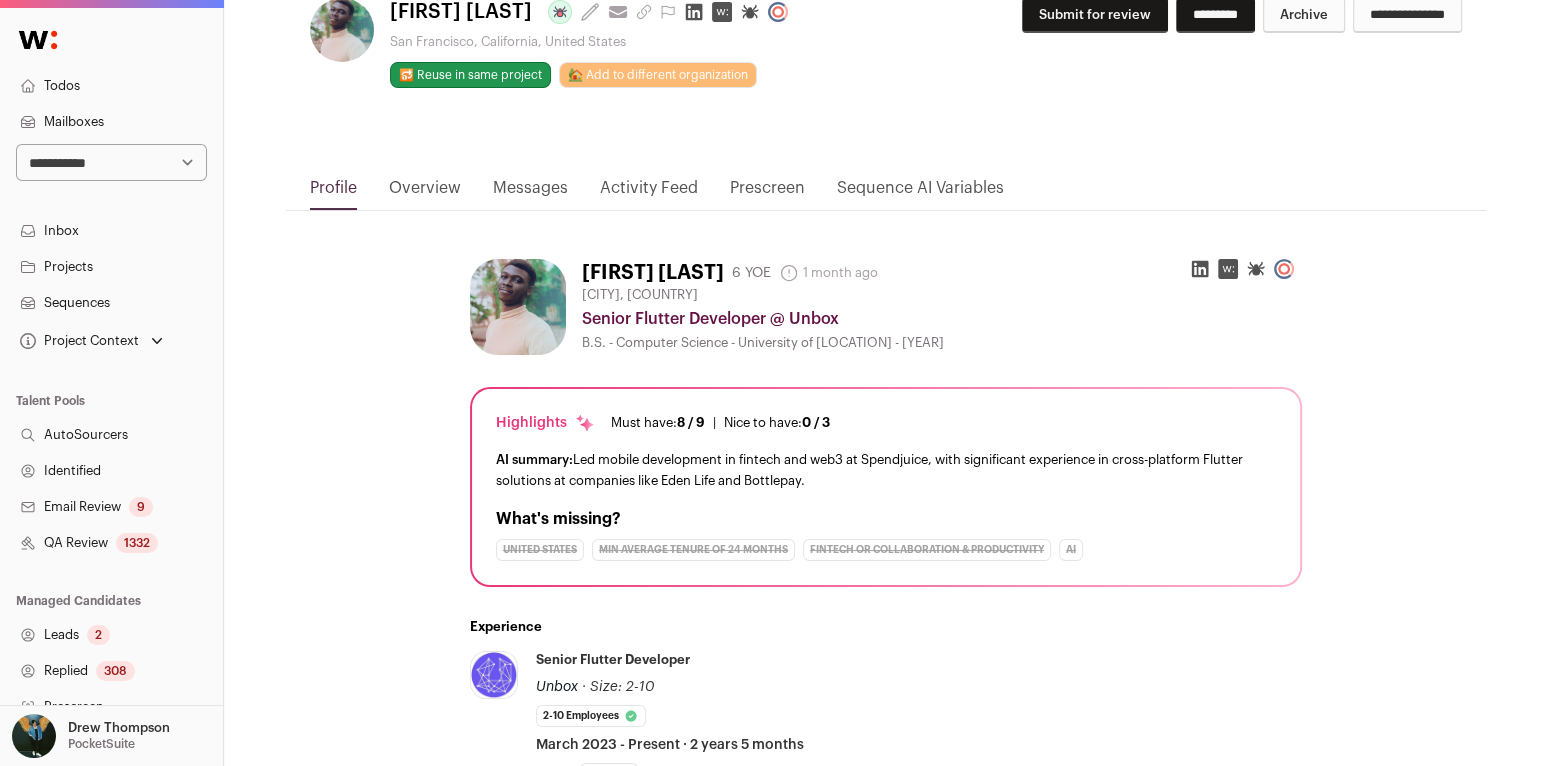 scroll, scrollTop: 0, scrollLeft: 0, axis: both 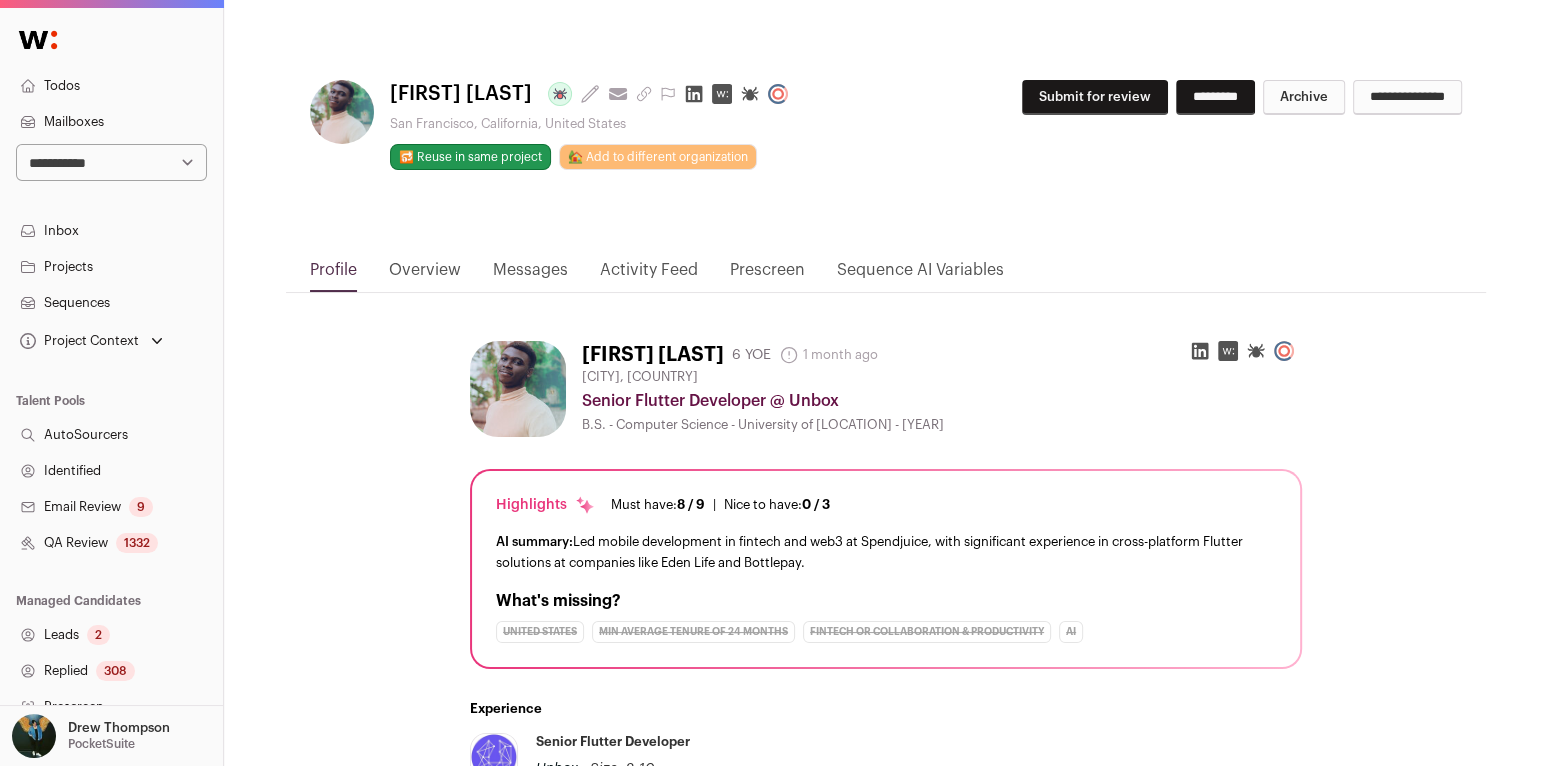 click on "Submit for review" at bounding box center [1095, 97] 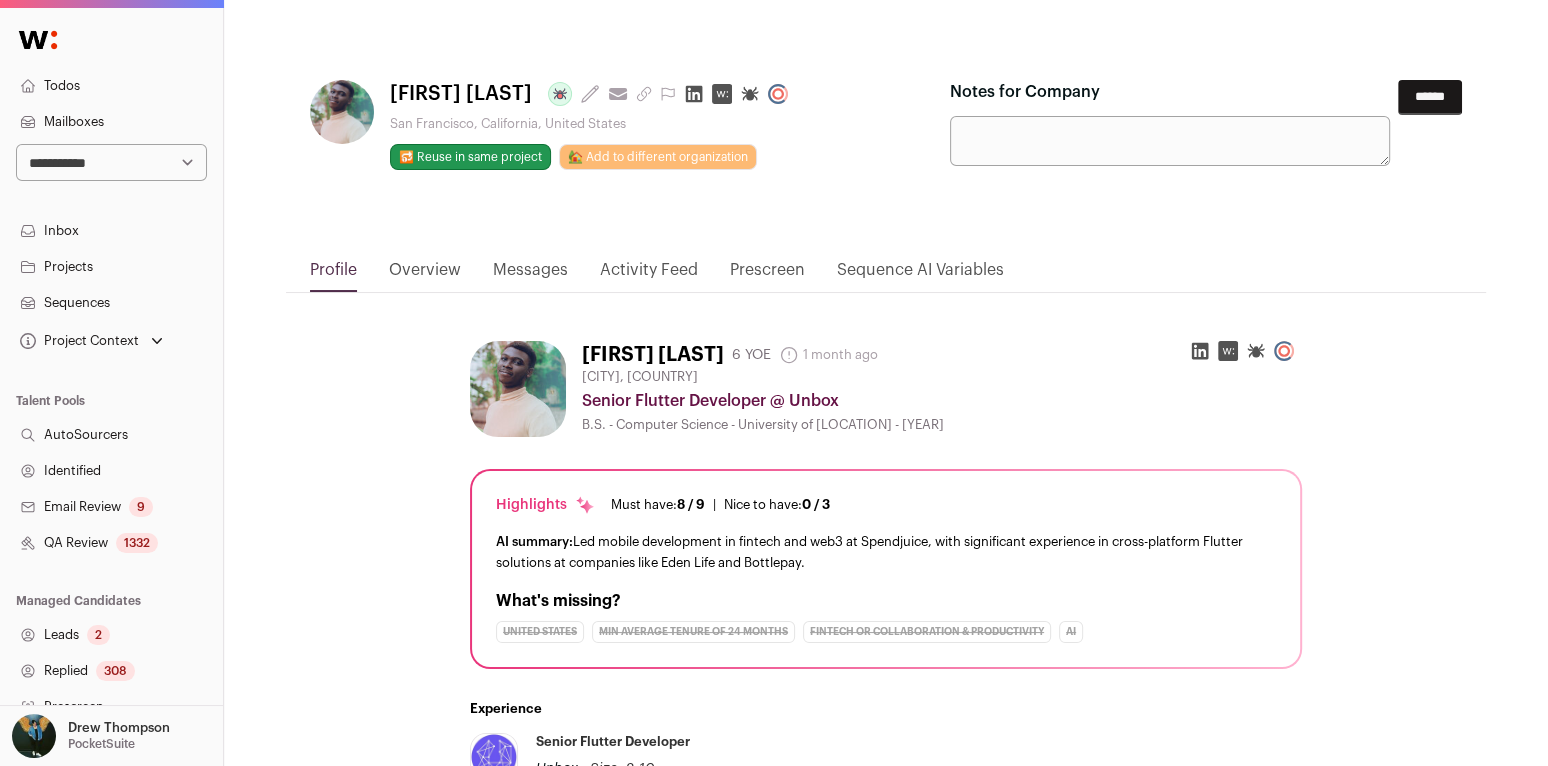 click on "******" at bounding box center [1430, 97] 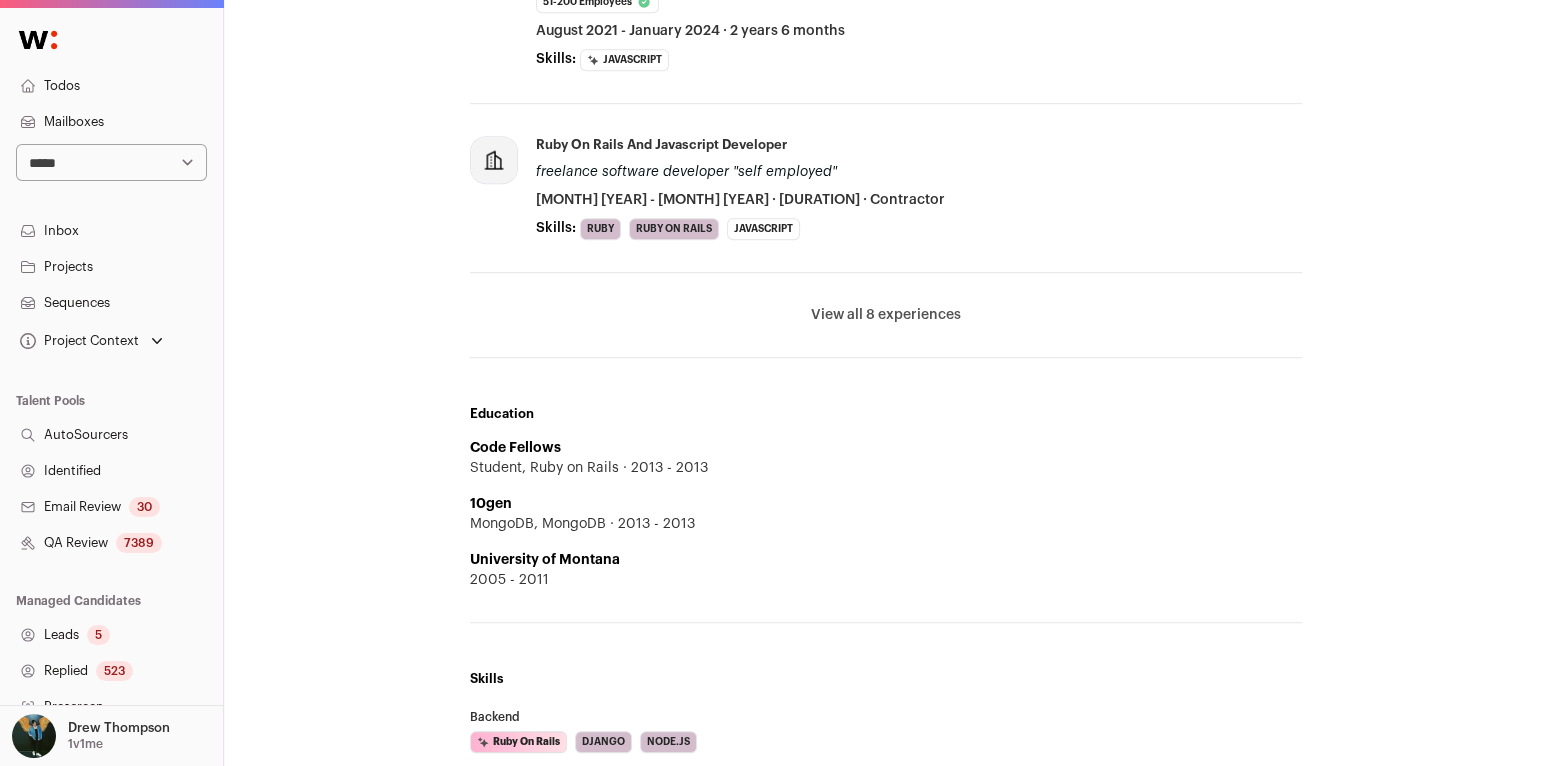 scroll, scrollTop: 1009, scrollLeft: 0, axis: vertical 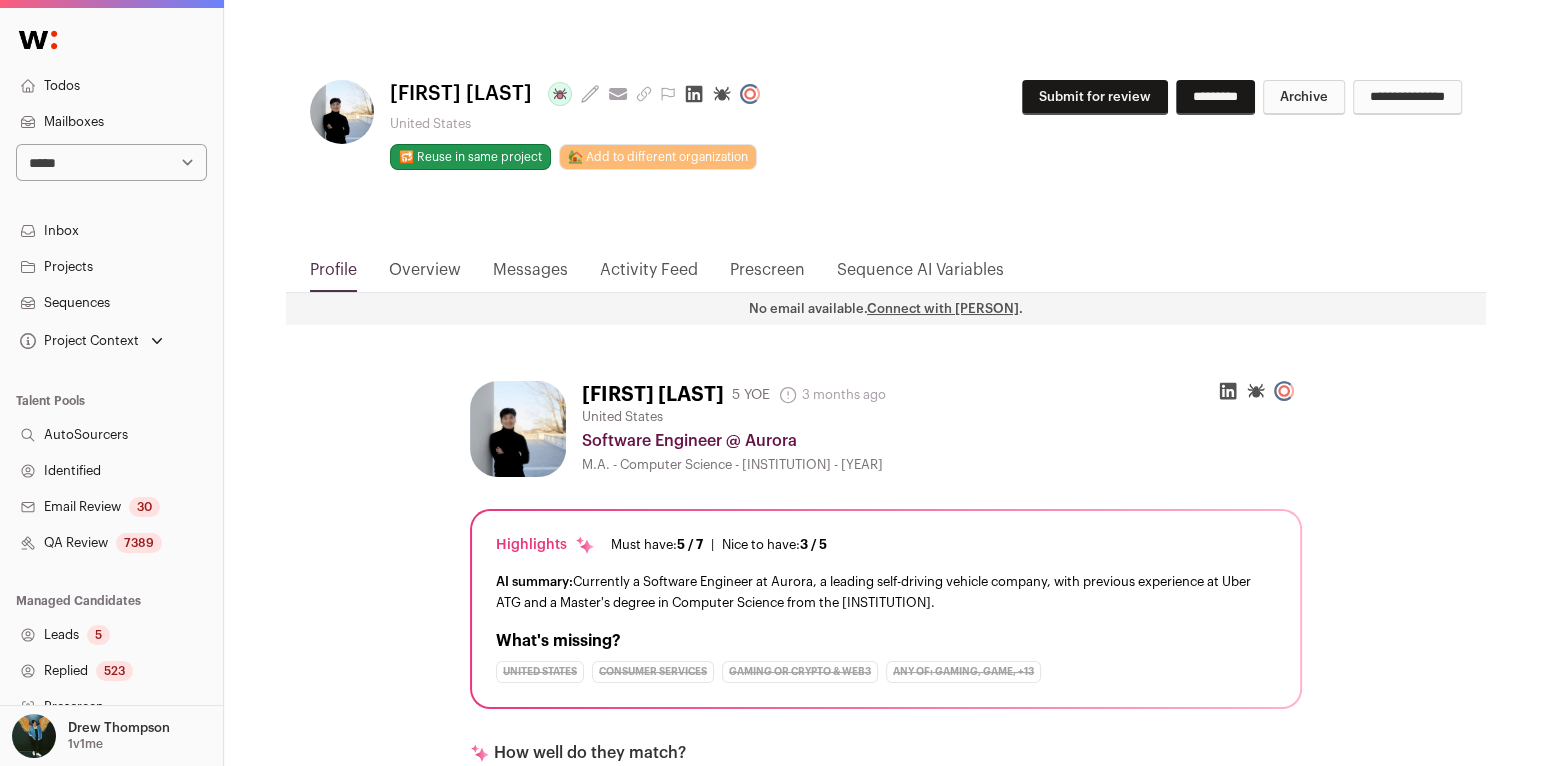 click at bounding box center [1228, 391] 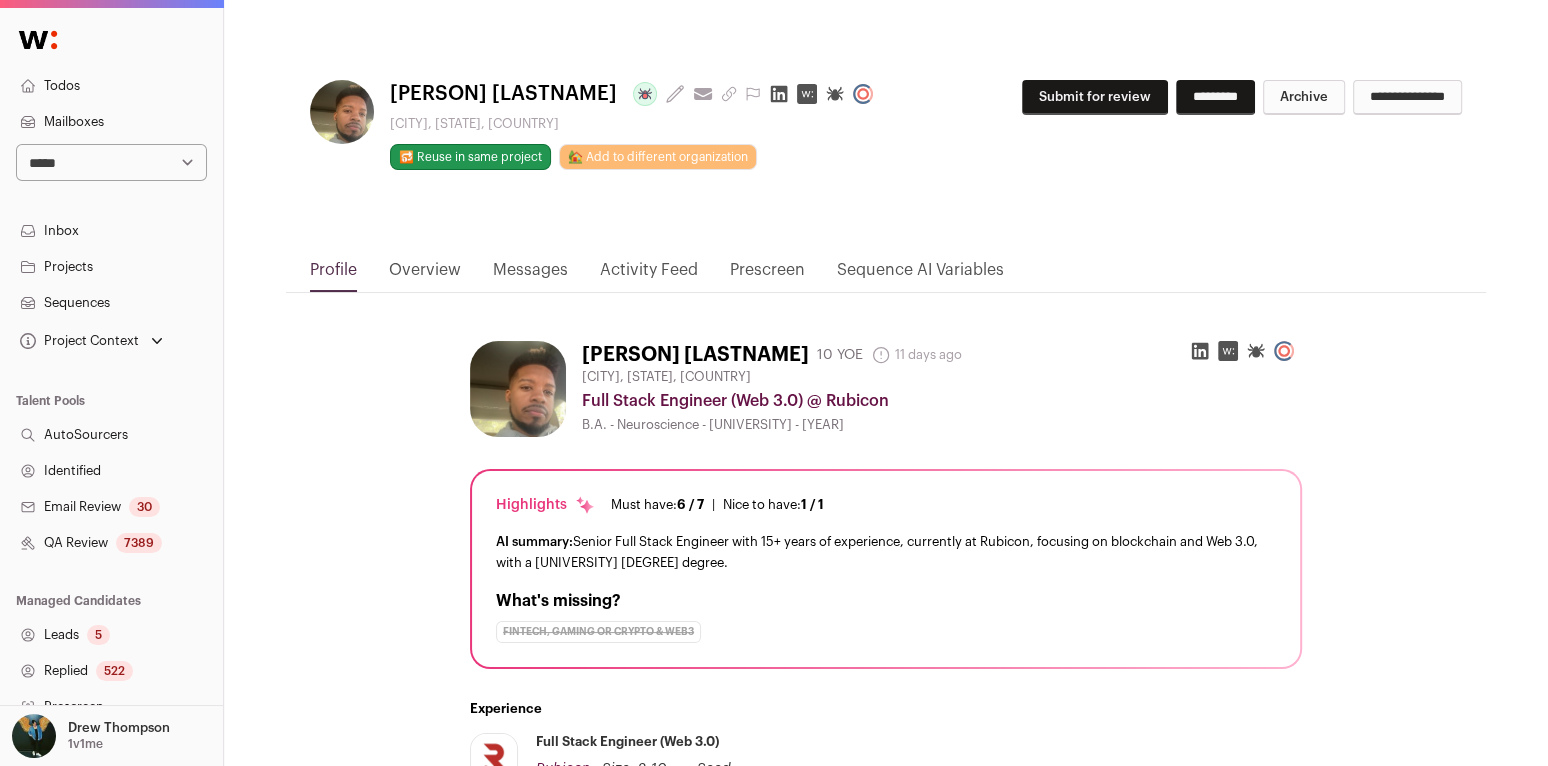 scroll, scrollTop: 494, scrollLeft: 0, axis: vertical 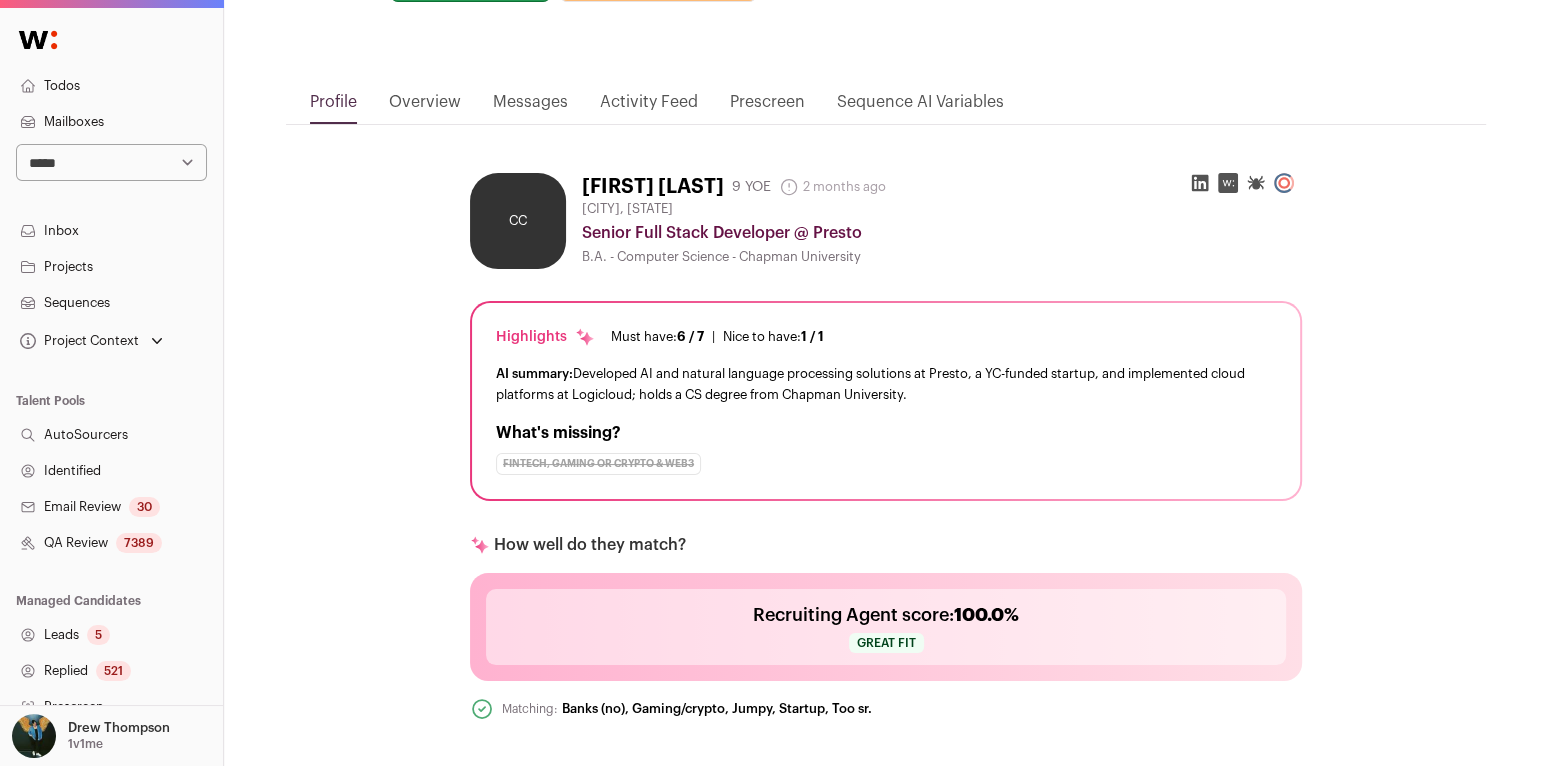 click at bounding box center [1200, 183] 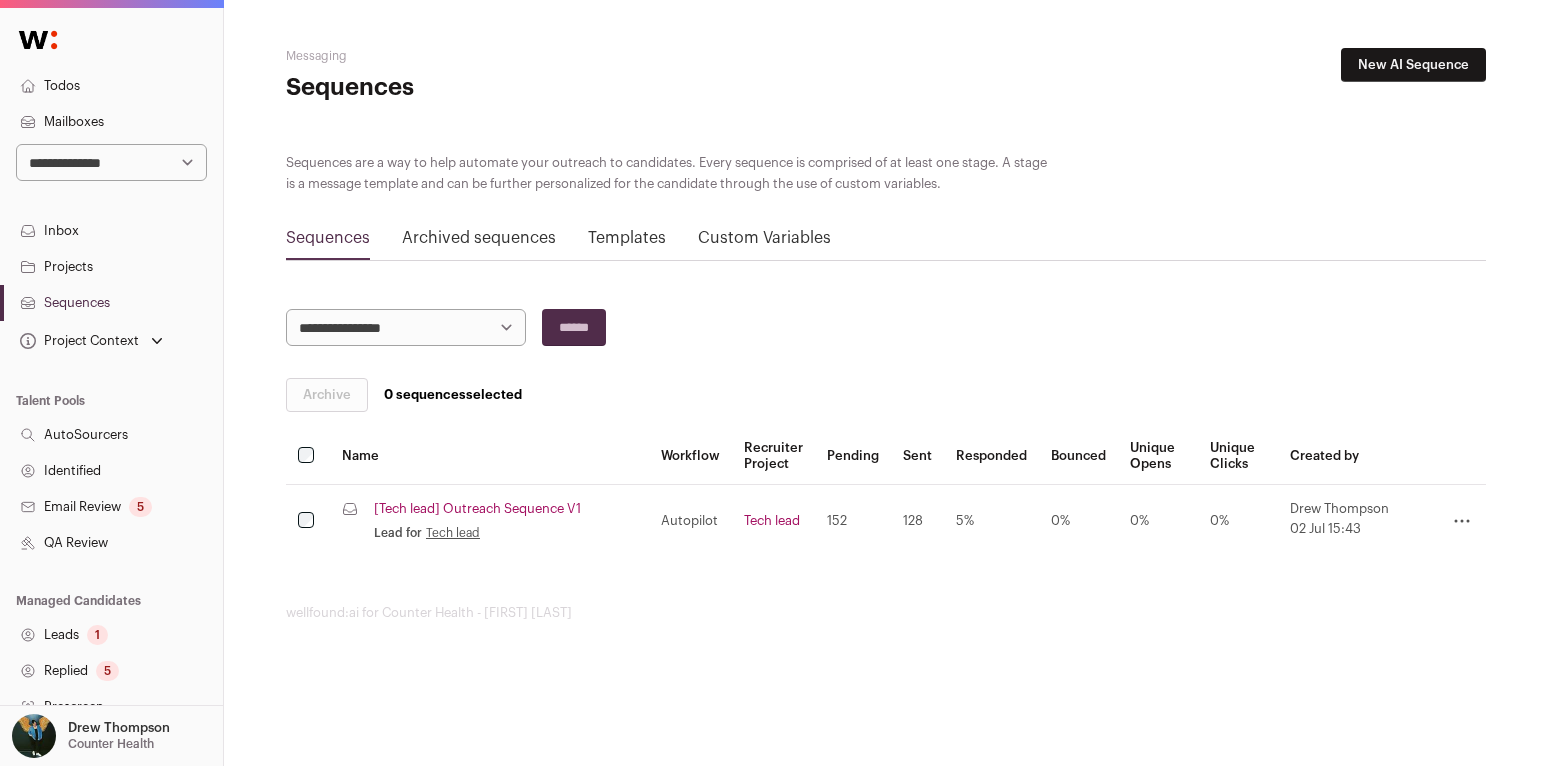 scroll, scrollTop: 0, scrollLeft: 0, axis: both 